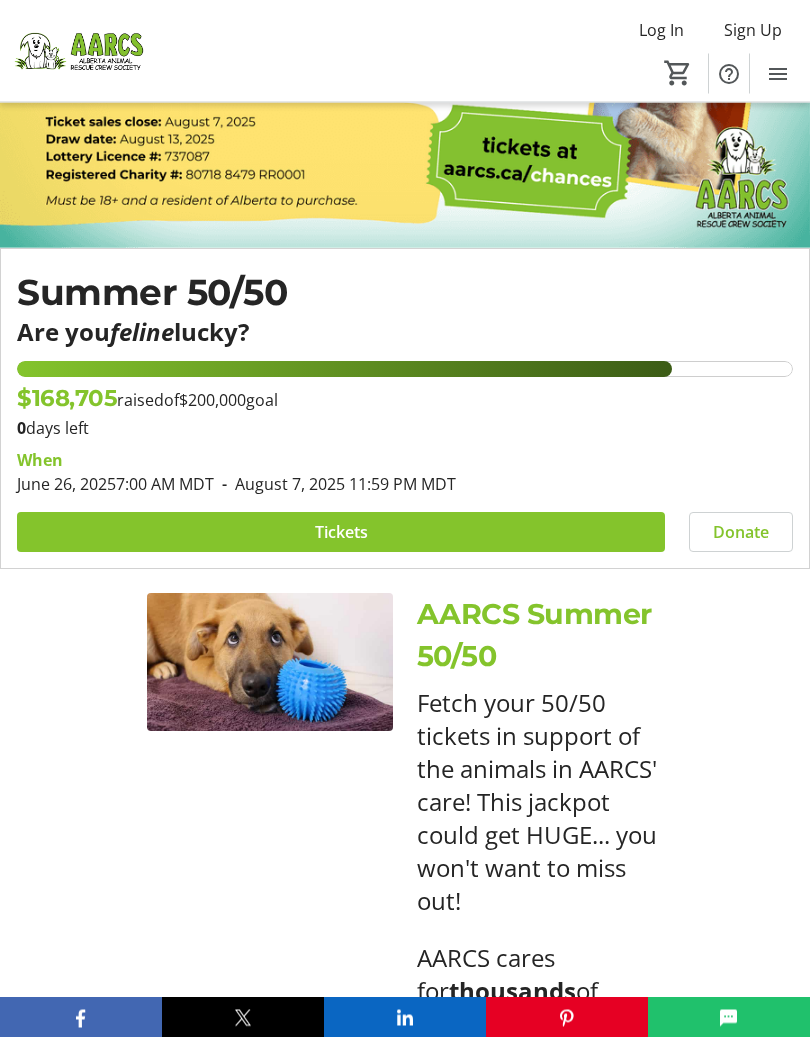 scroll, scrollTop: 312, scrollLeft: 0, axis: vertical 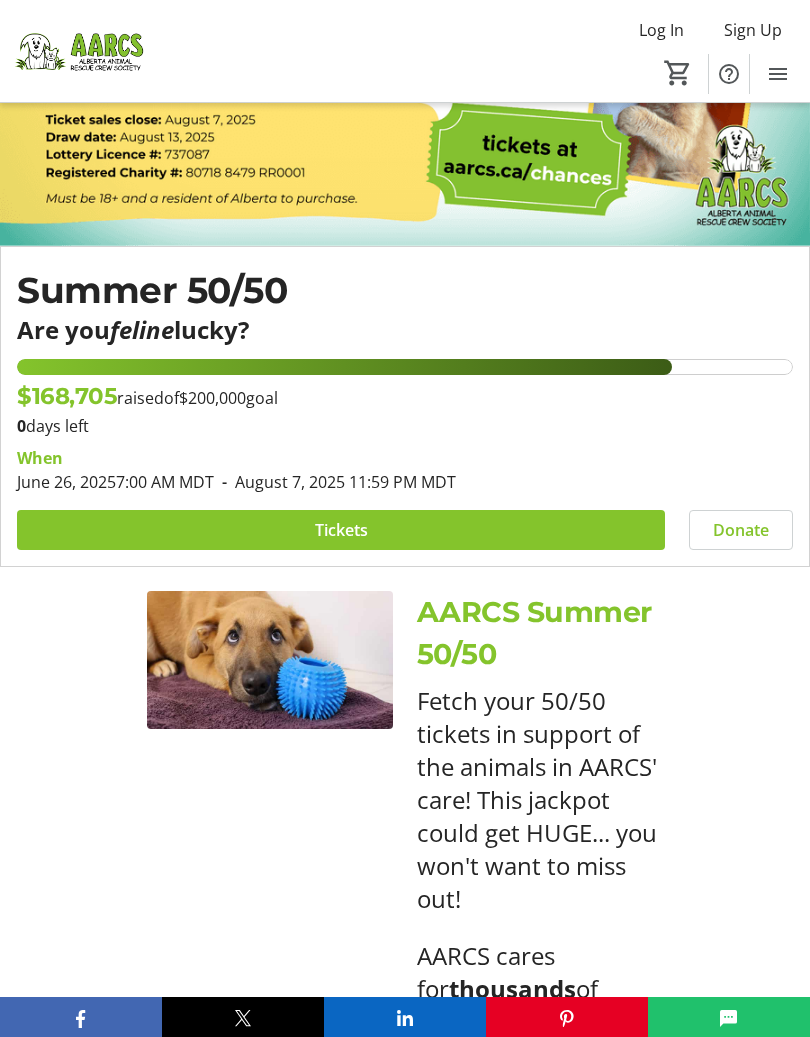 click on "Tickets" at bounding box center [341, 530] 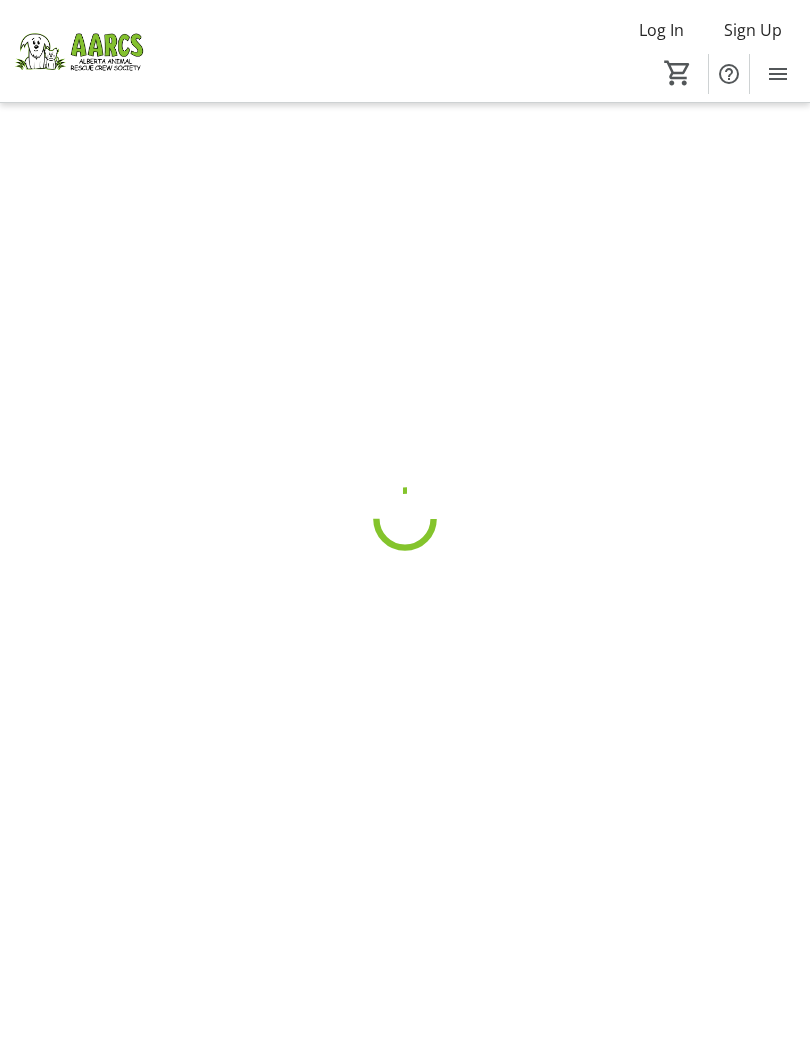 scroll, scrollTop: 0, scrollLeft: 0, axis: both 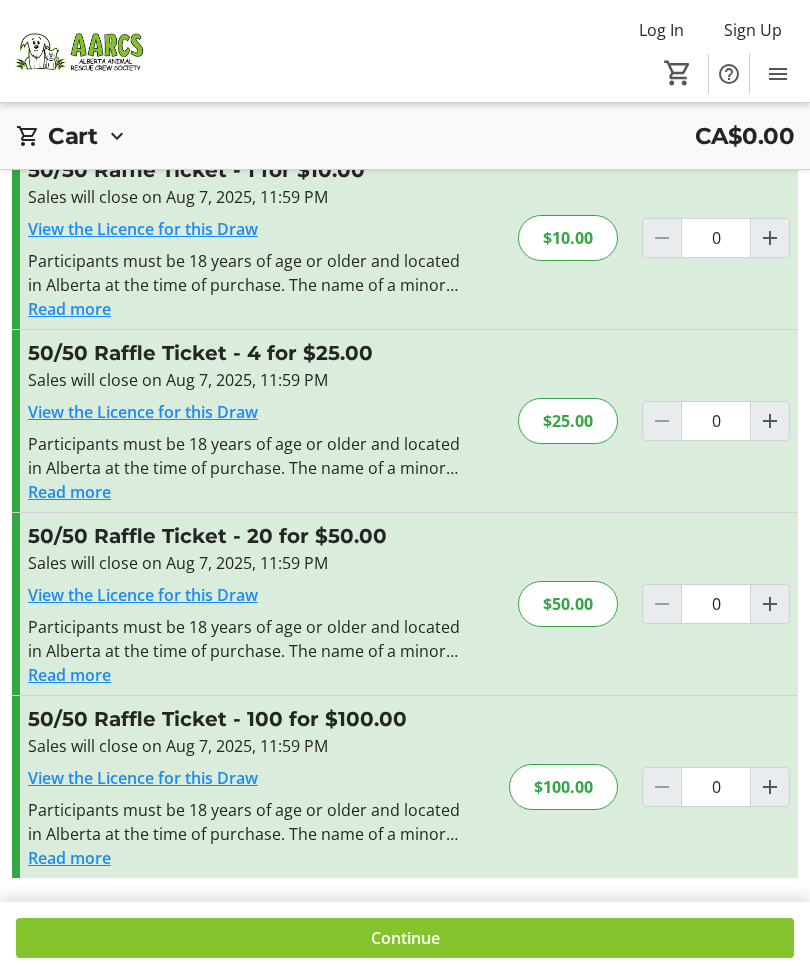 click 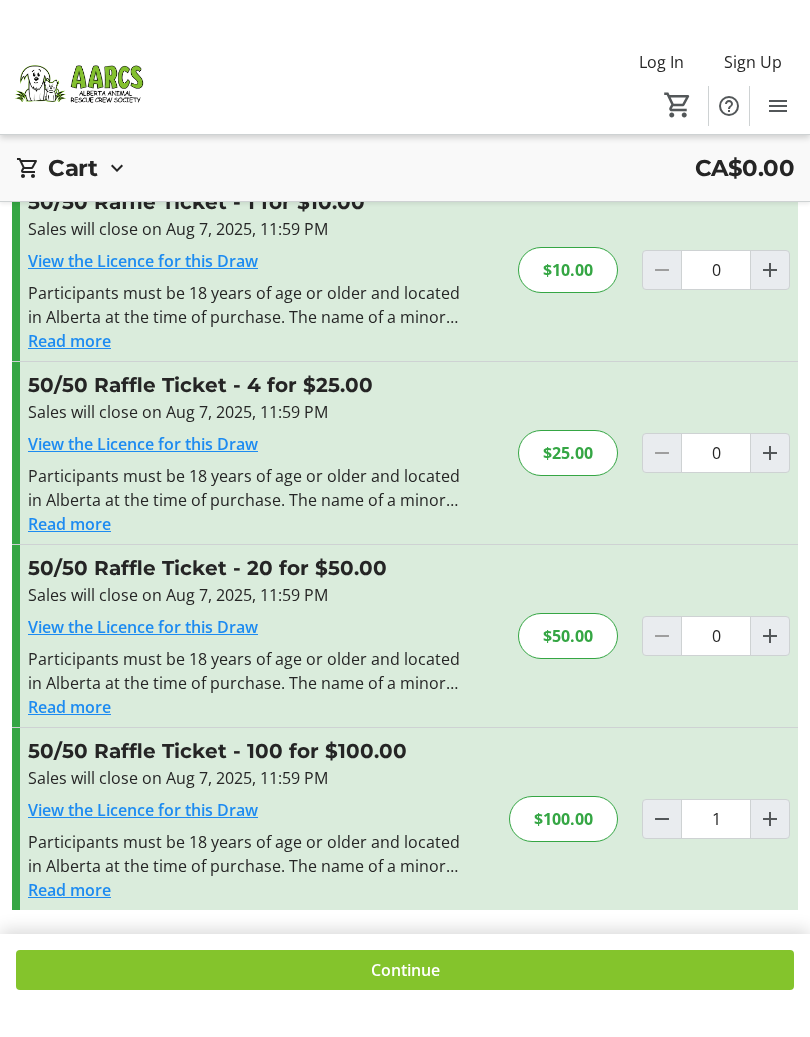 scroll, scrollTop: 60, scrollLeft: 0, axis: vertical 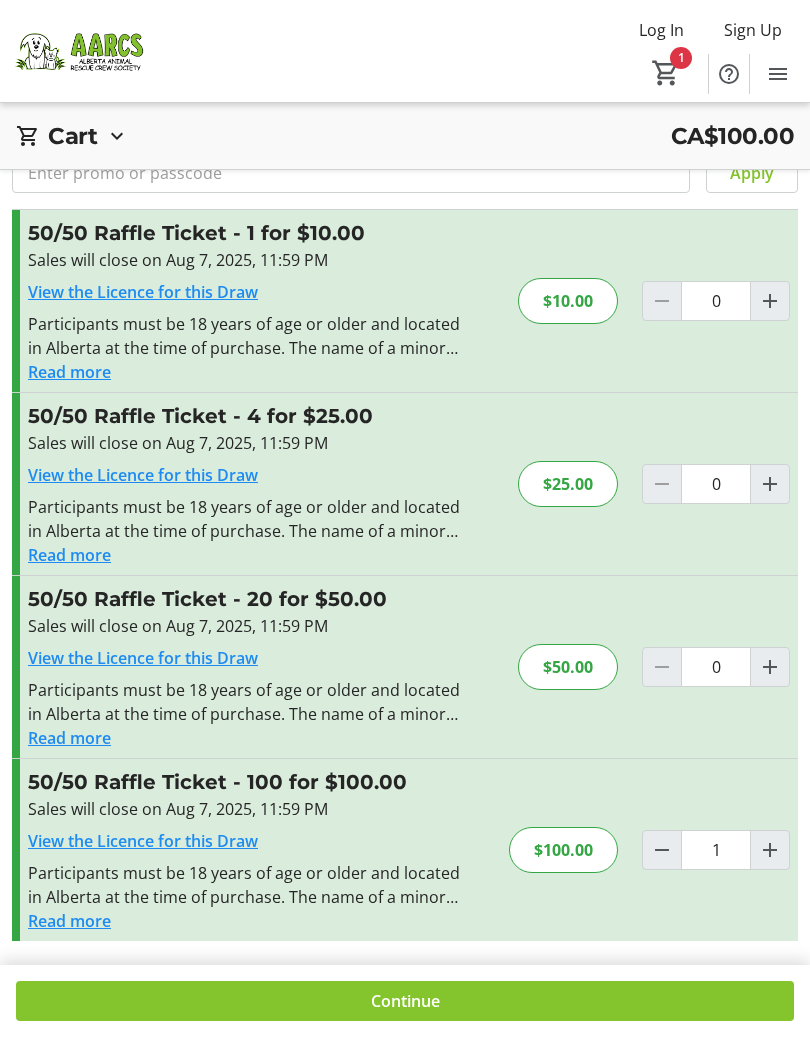 click on "Continue" 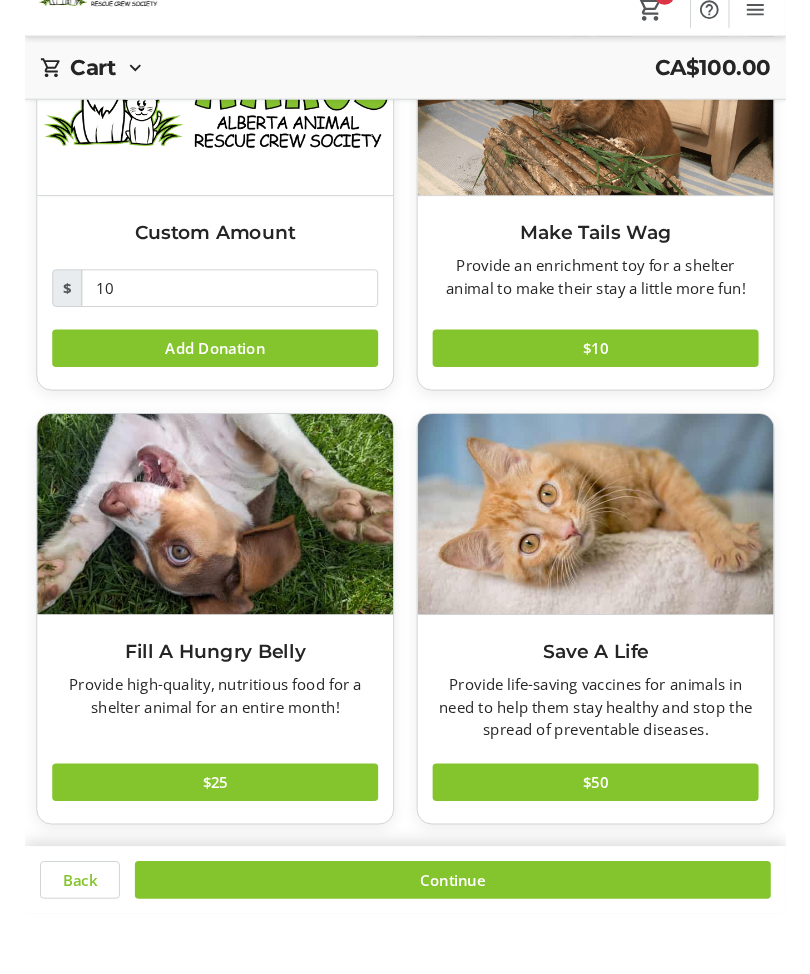 scroll, scrollTop: 249, scrollLeft: 0, axis: vertical 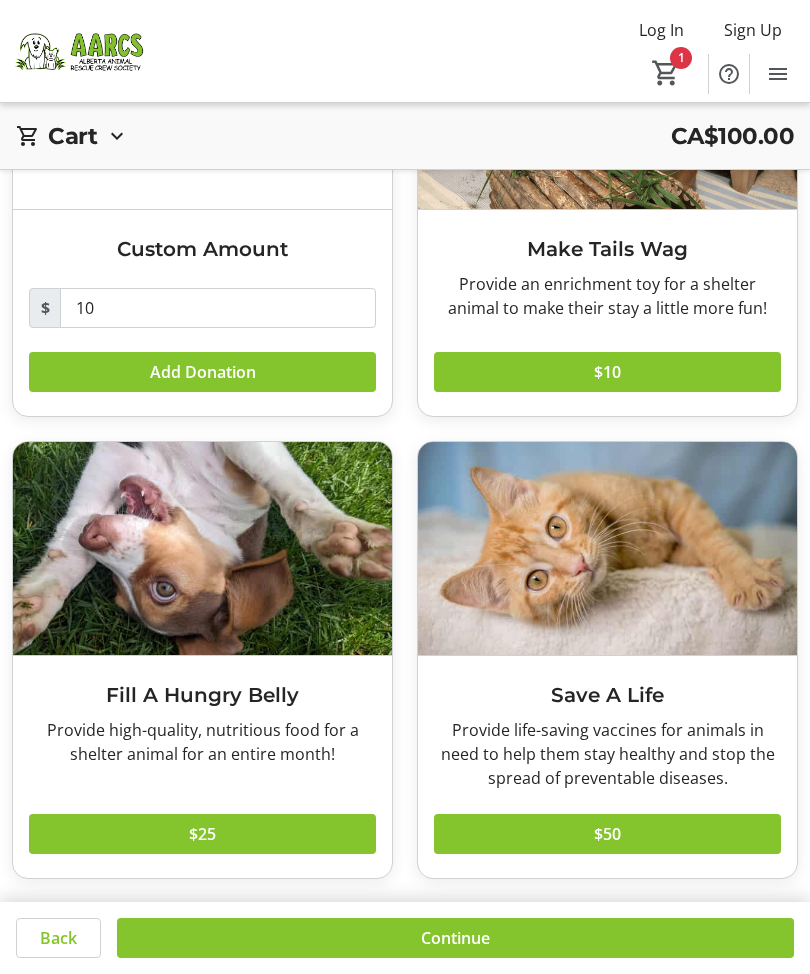 click on "Continue" 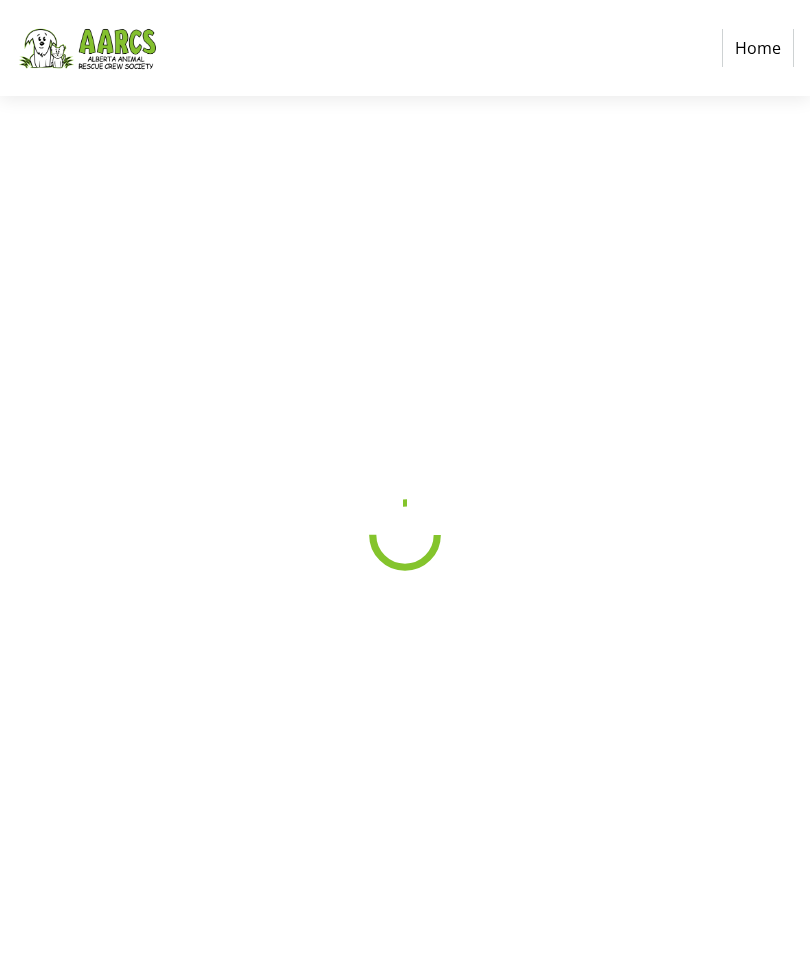 scroll, scrollTop: 0, scrollLeft: 0, axis: both 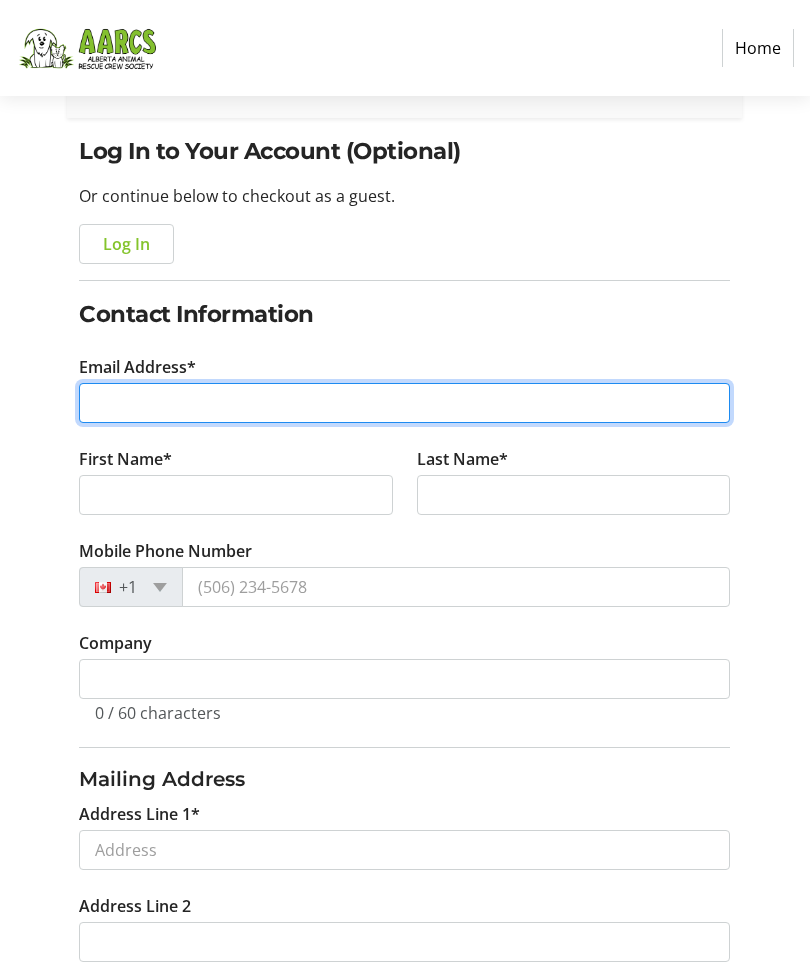 click on "Email Address*" at bounding box center [404, 403] 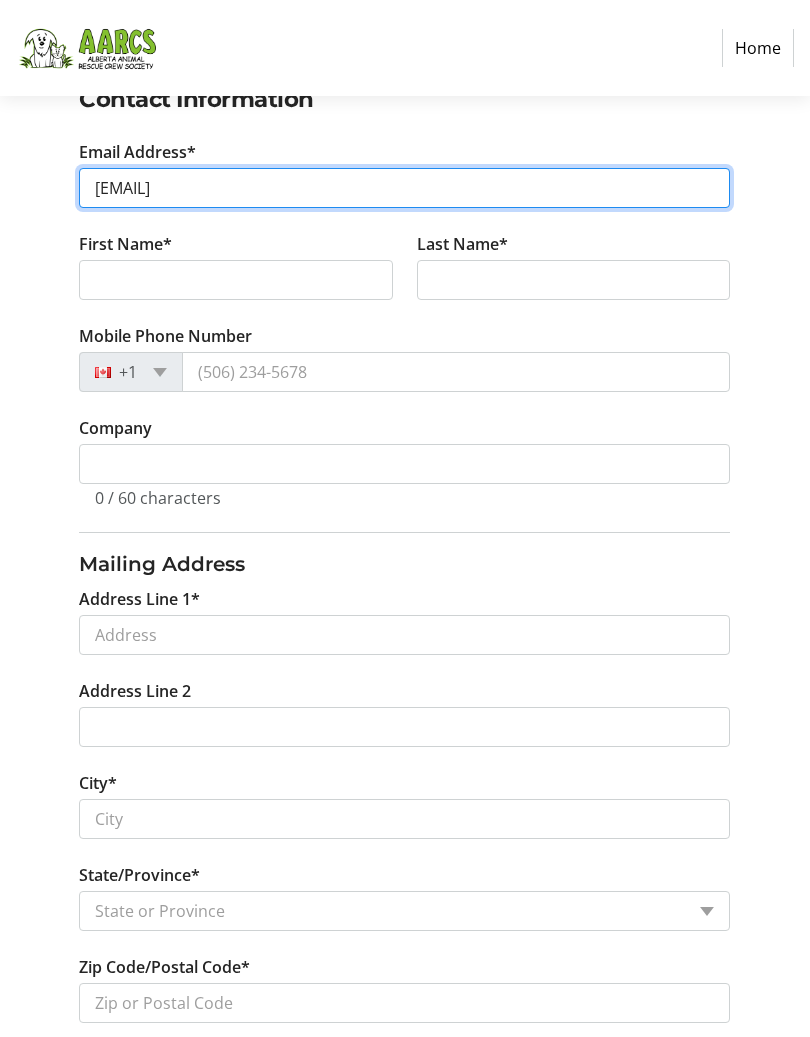 scroll, scrollTop: 374, scrollLeft: 0, axis: vertical 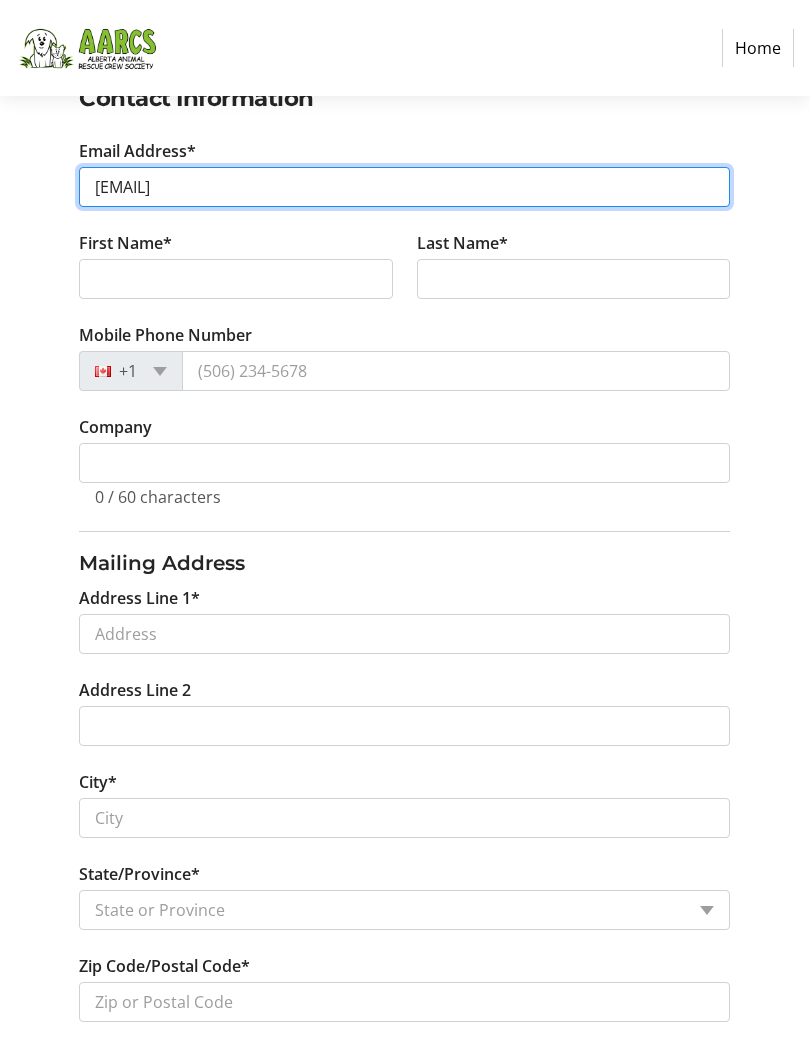 click on "[EMAIL]" at bounding box center [404, 187] 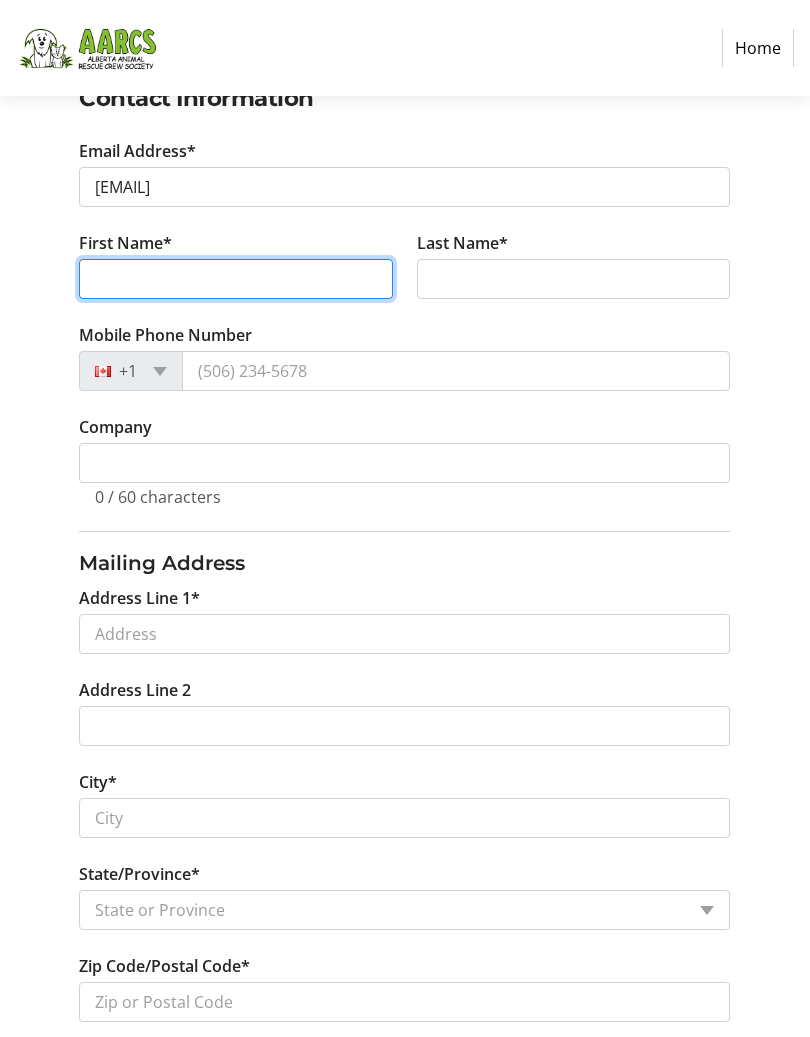 click on "First Name*" at bounding box center [236, 279] 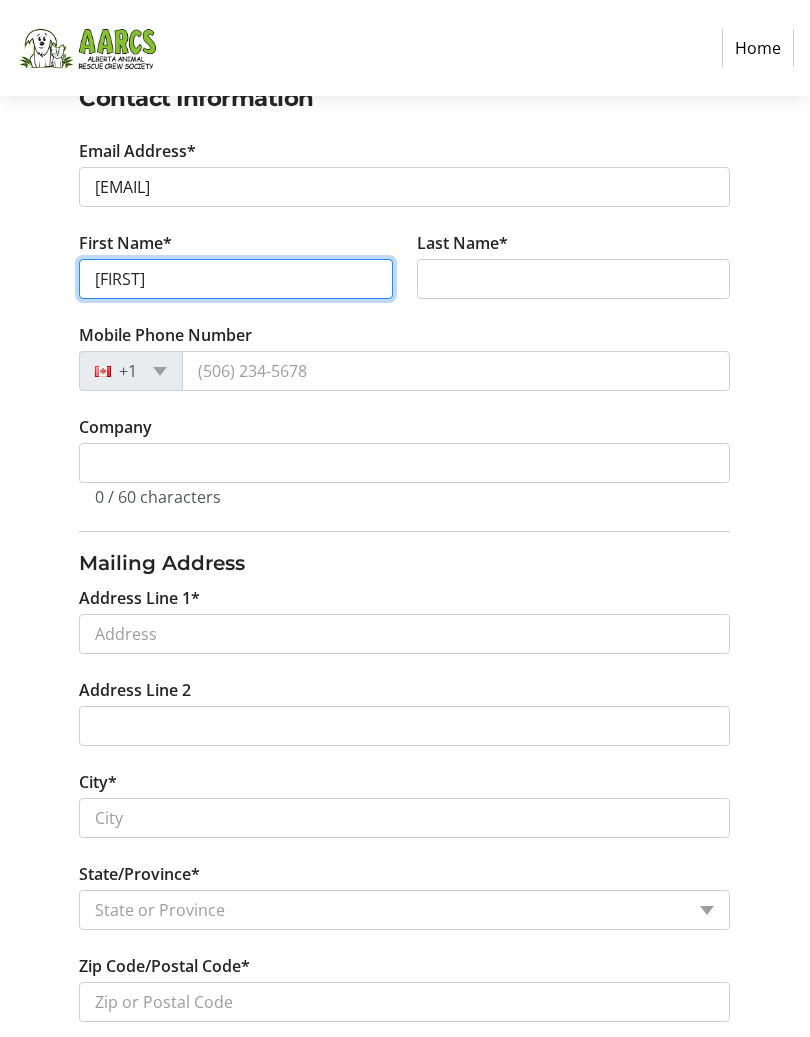 type on "[FIRST]" 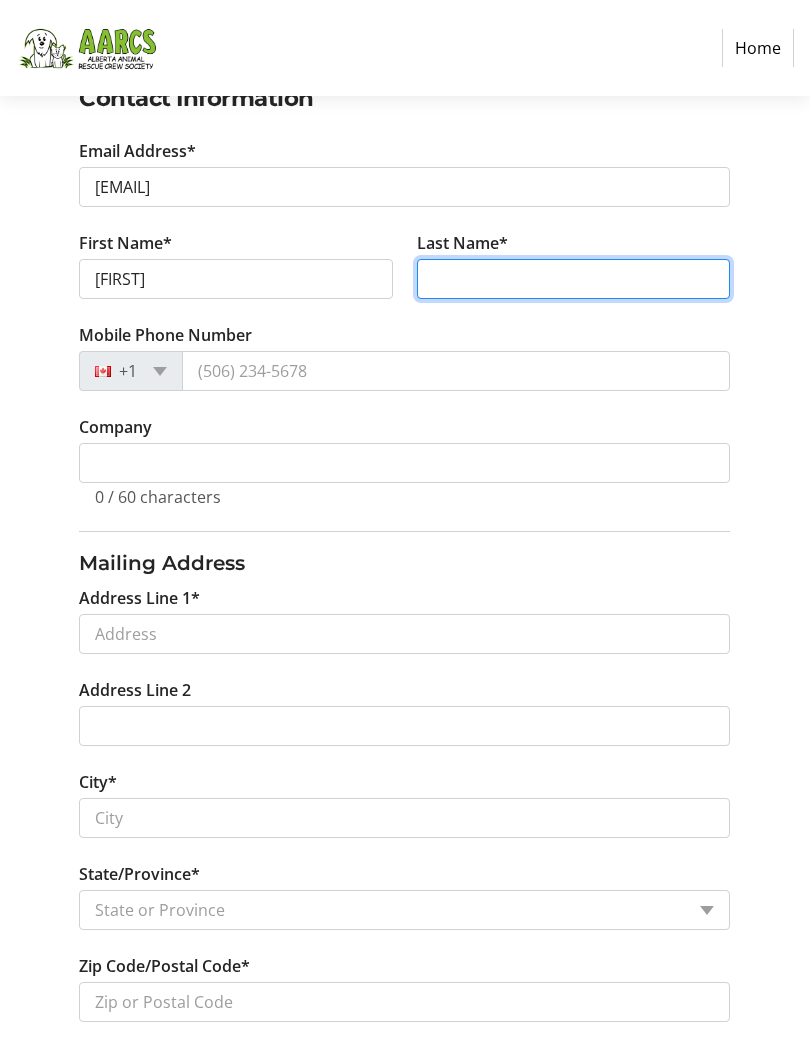 click on "Last Name*" at bounding box center [574, 279] 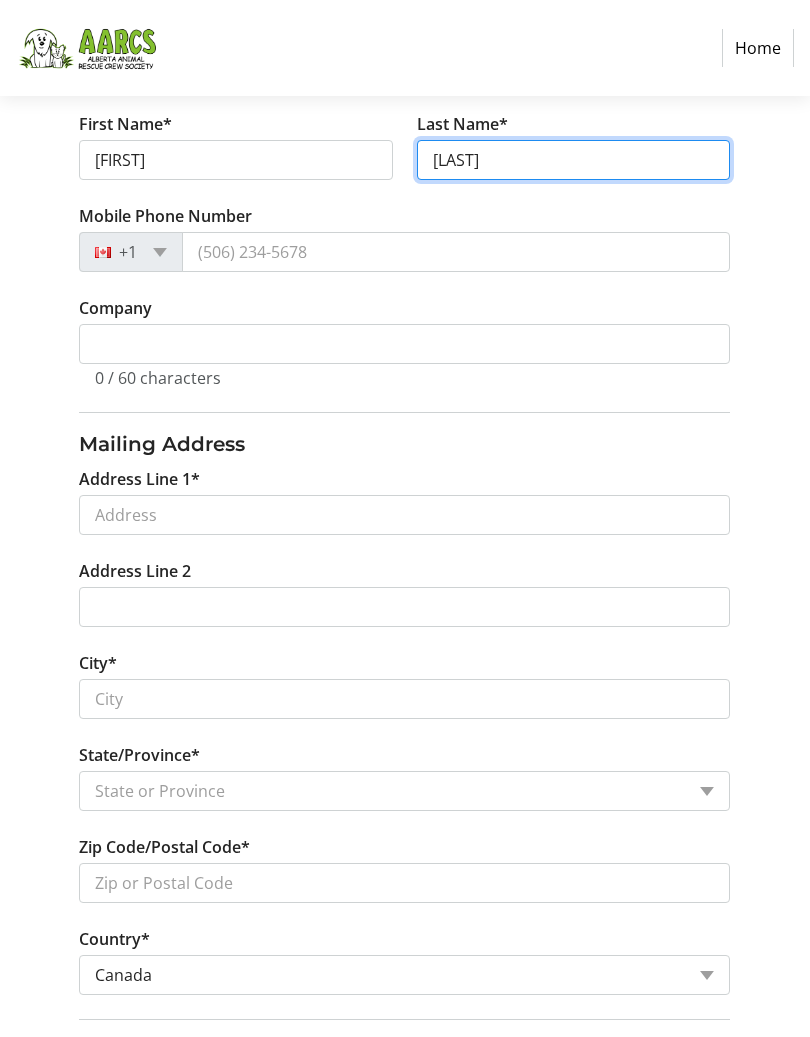 scroll, scrollTop: 493, scrollLeft: 0, axis: vertical 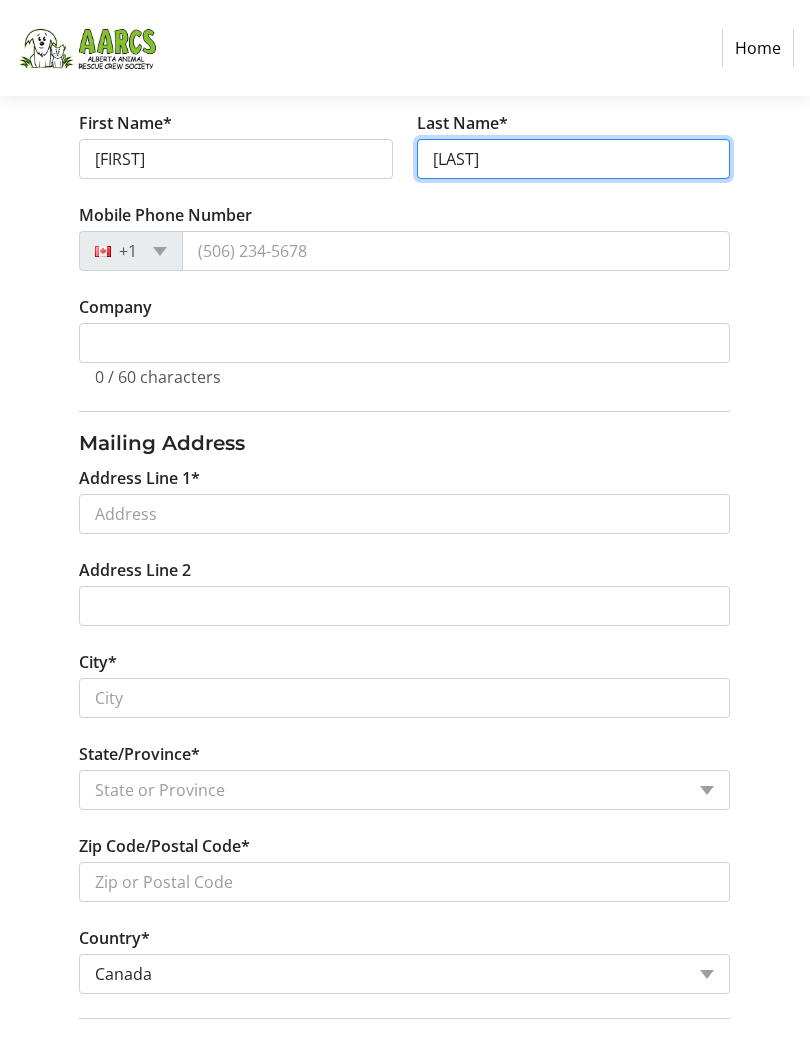 type on "[LAST]" 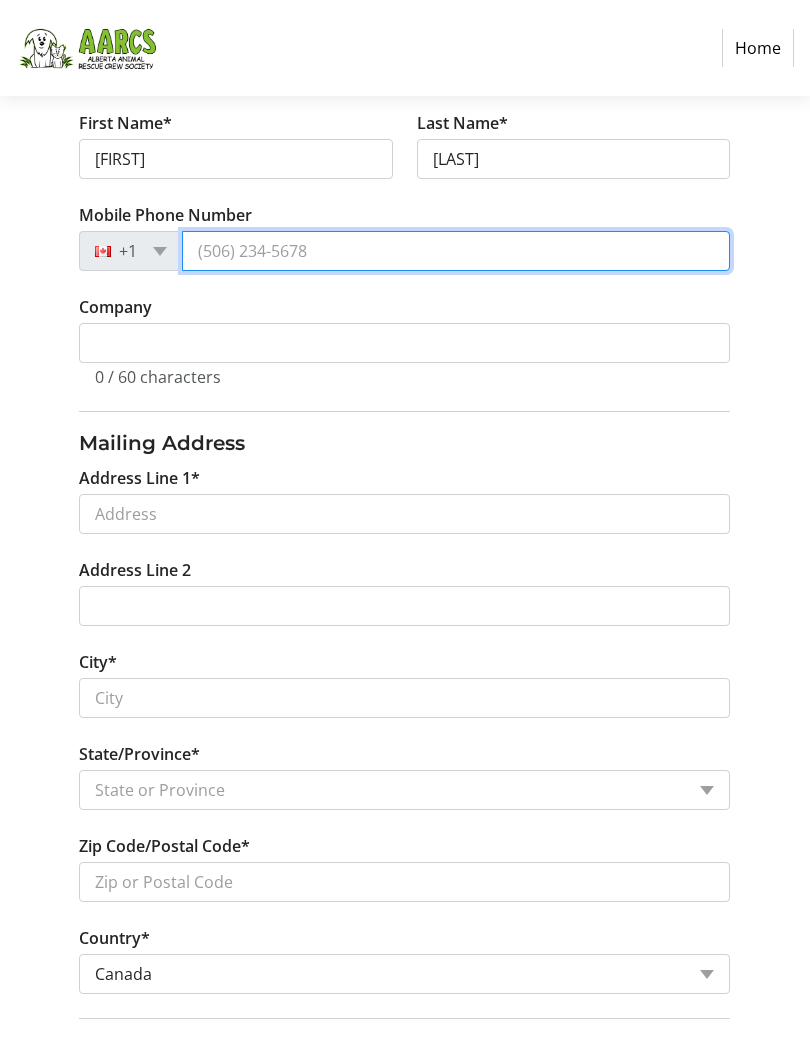click on "Mobile Phone Number" at bounding box center (456, 252) 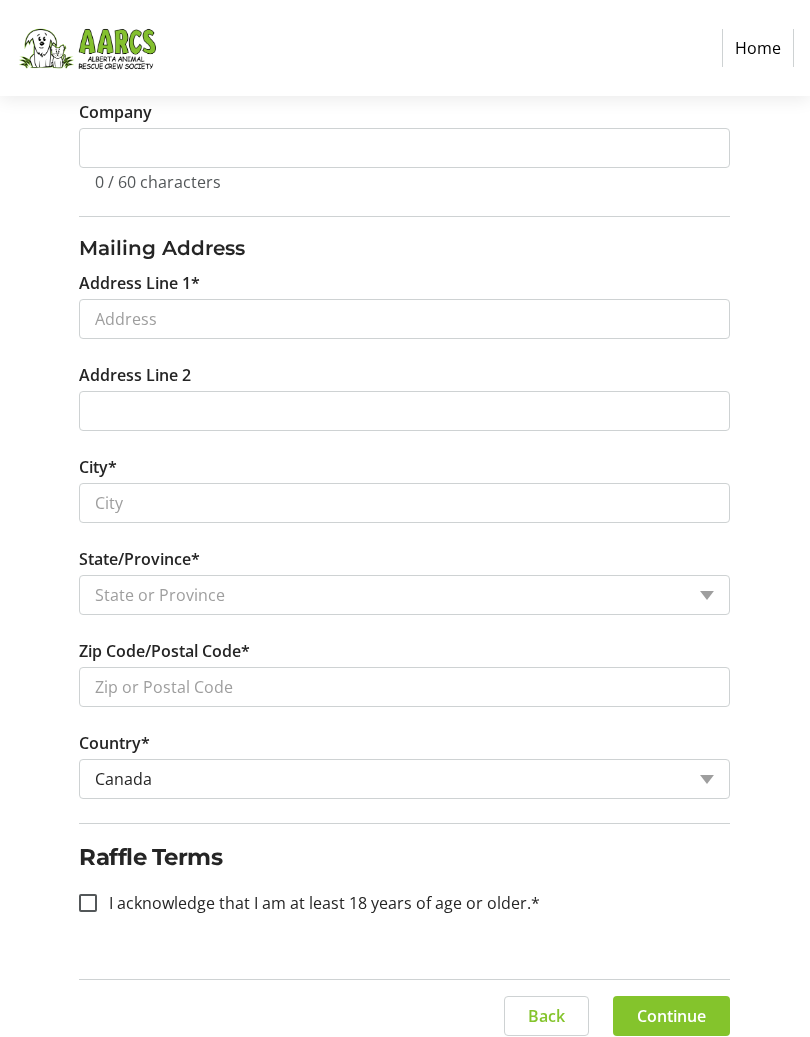 scroll, scrollTop: 702, scrollLeft: 0, axis: vertical 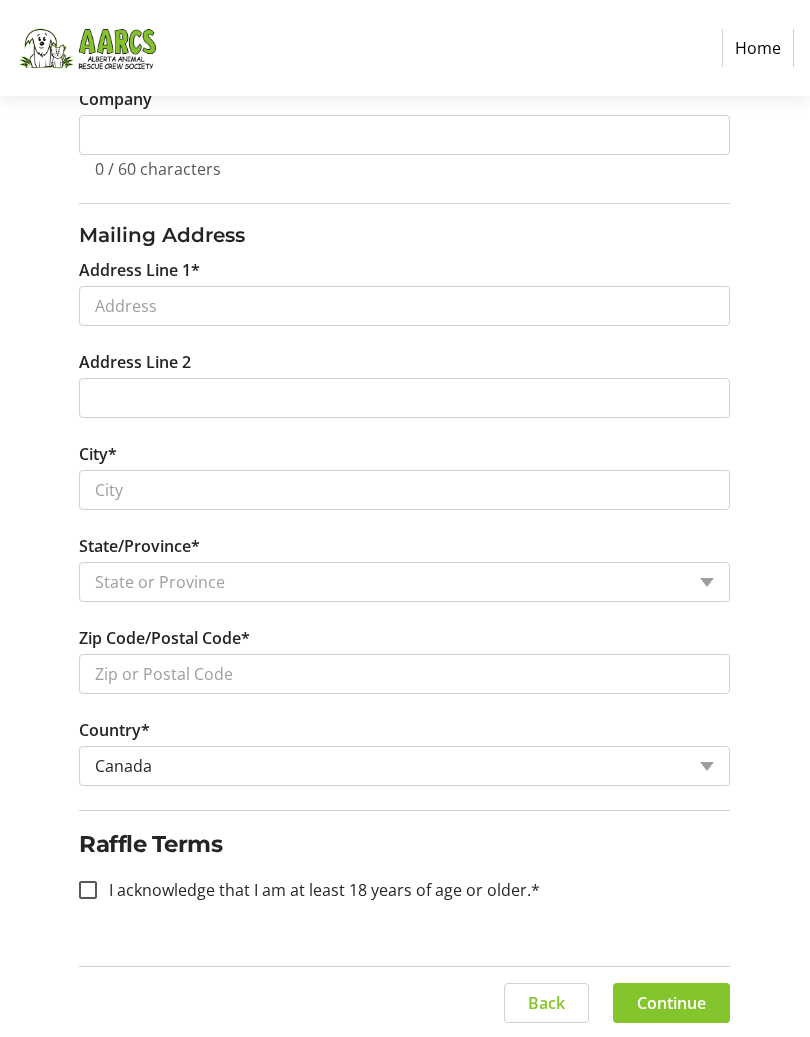 type on "([PHONE])" 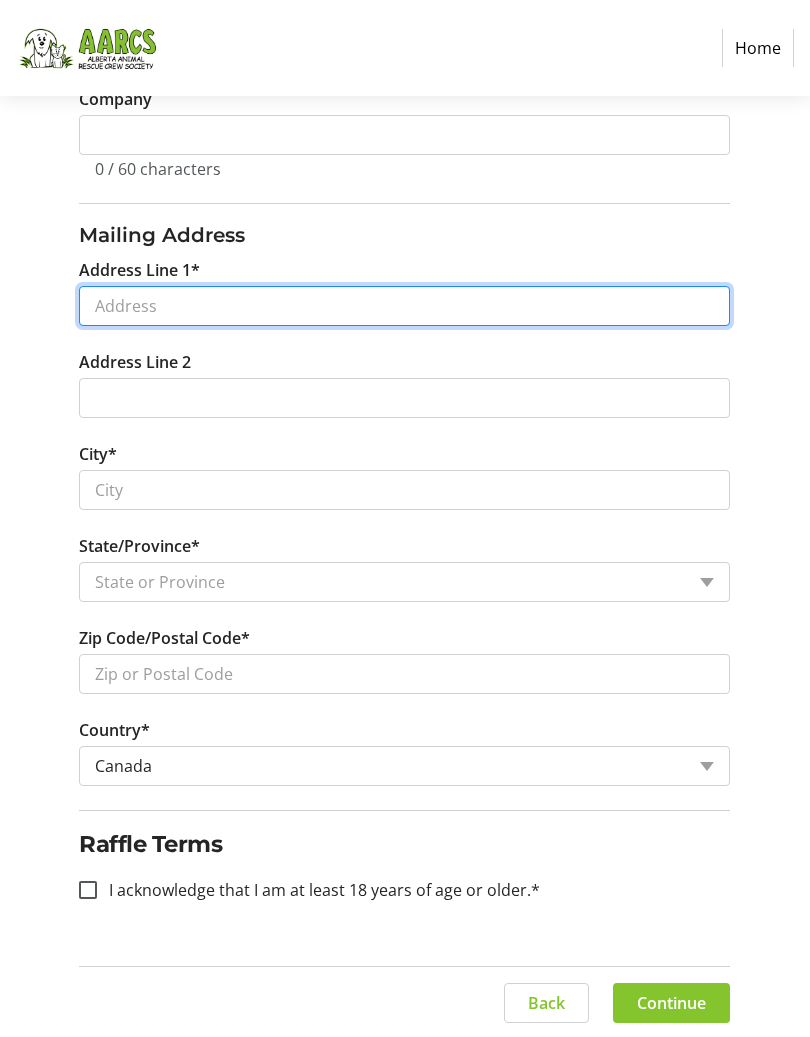 click on "Address Line 1*" at bounding box center (404, 306) 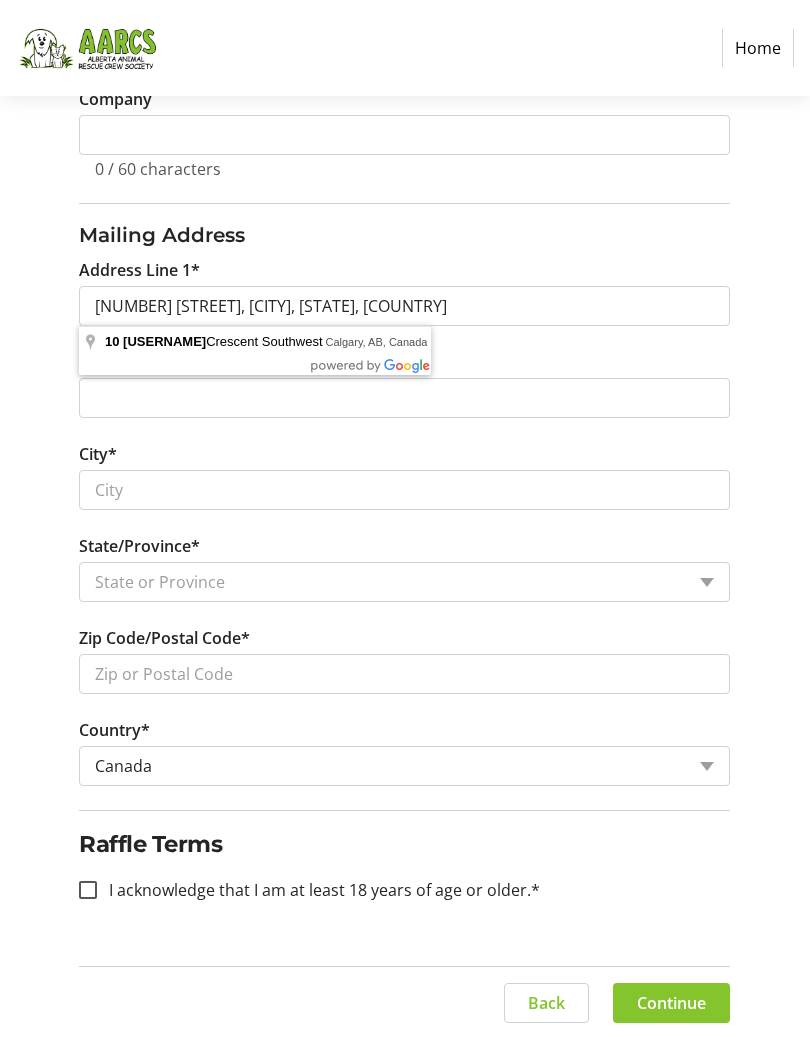 type on "[NUMBER] [STREET]" 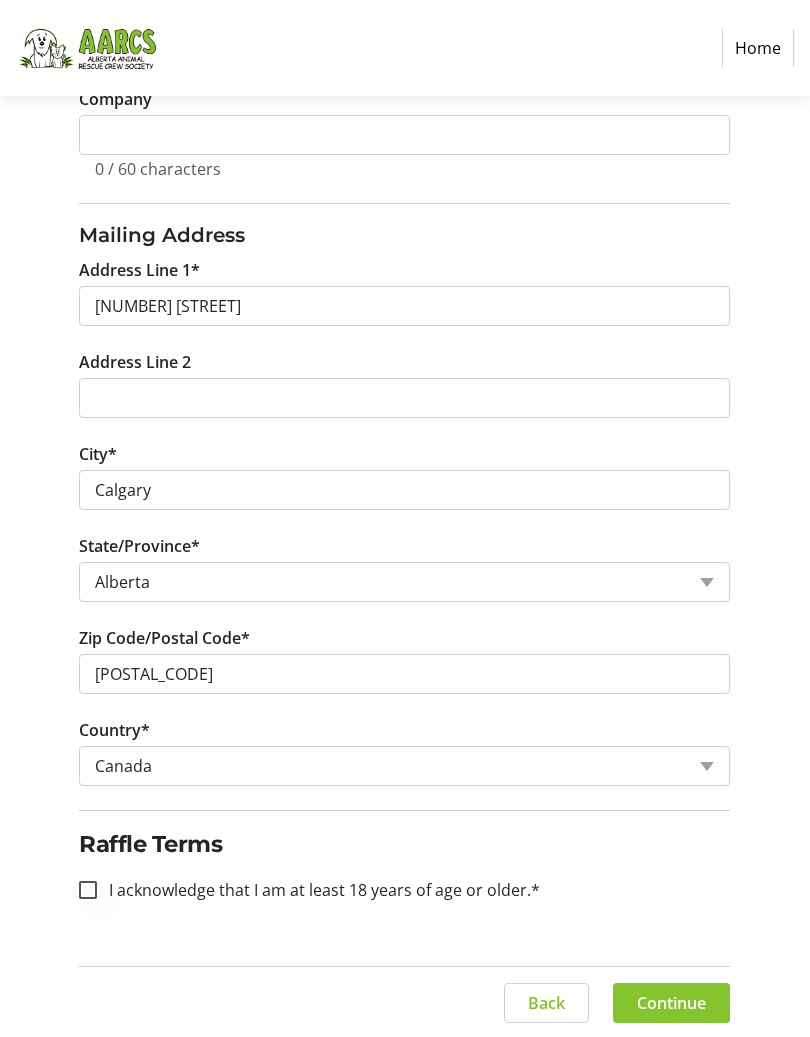 click at bounding box center (88, 890) 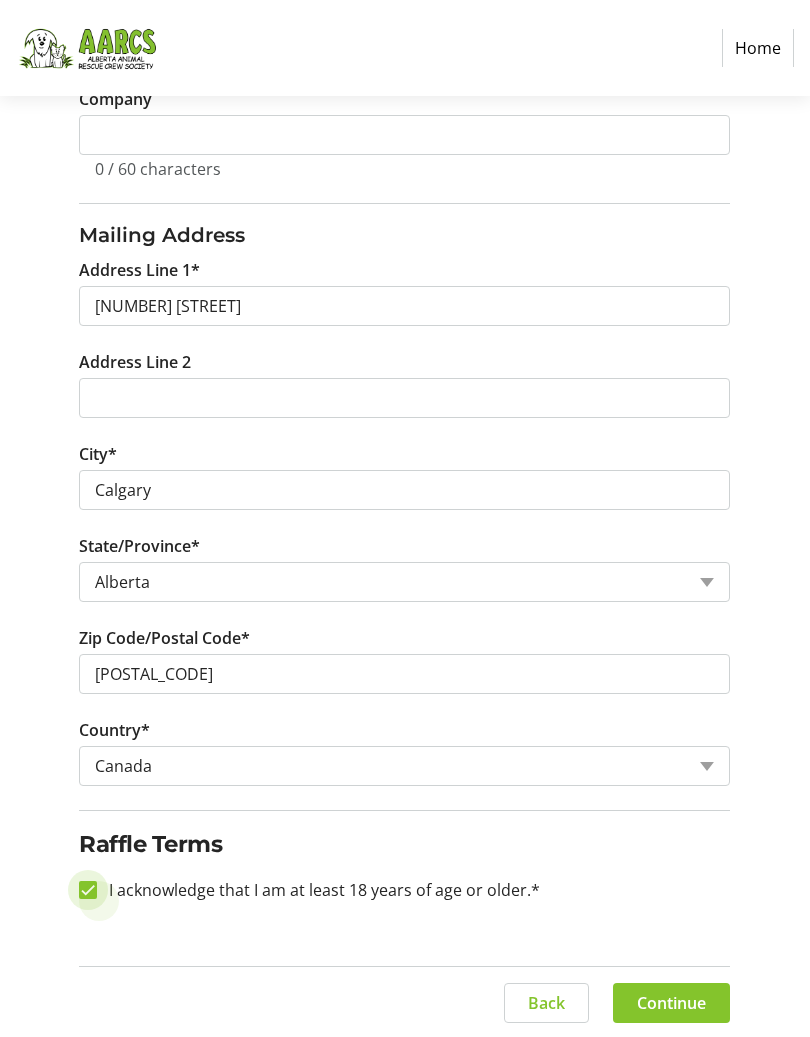 checkbox on "true" 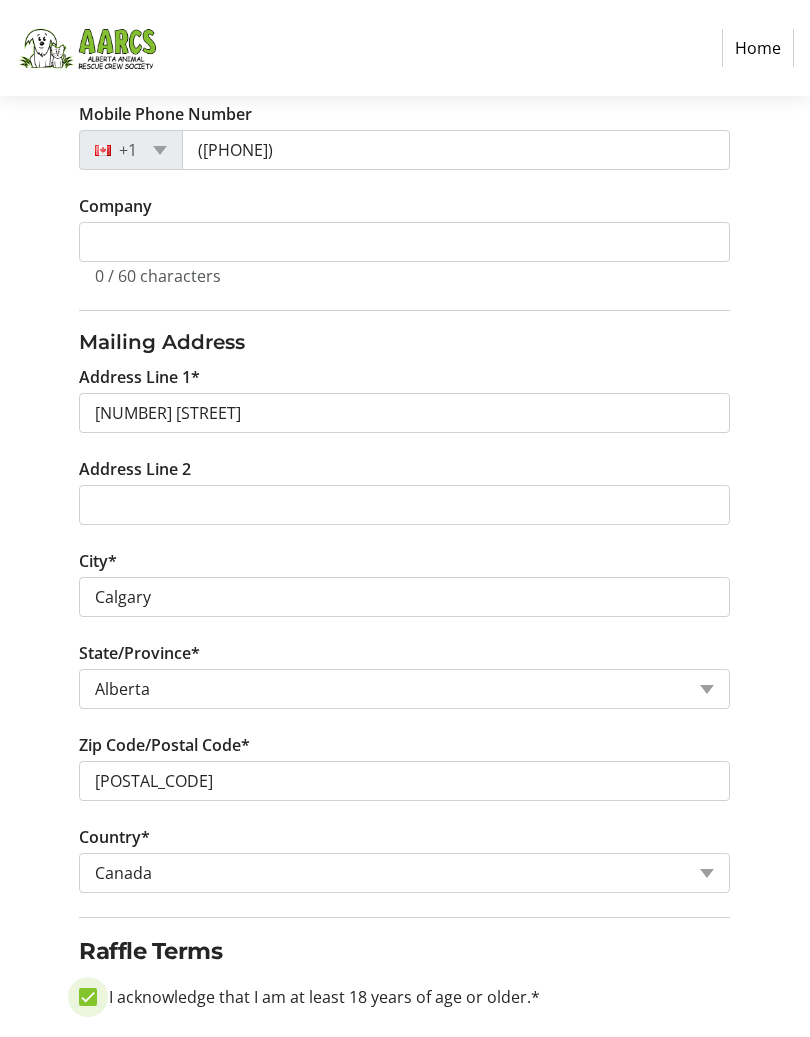 scroll, scrollTop: 702, scrollLeft: 0, axis: vertical 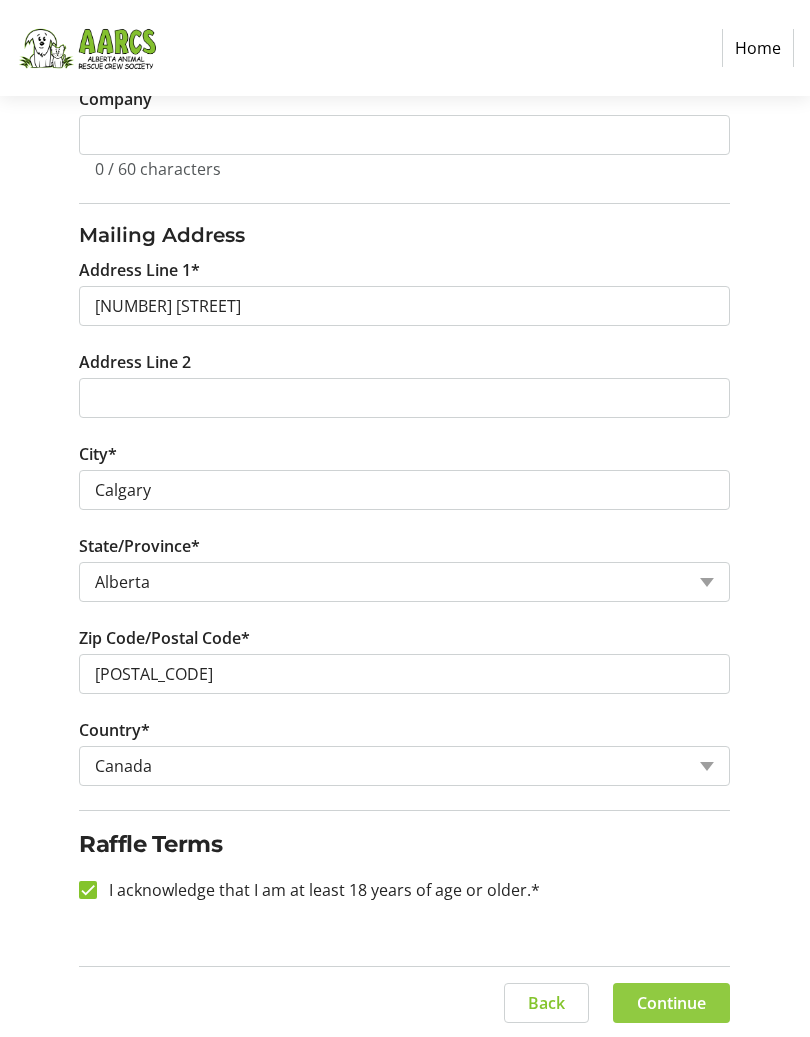 click on "Continue" 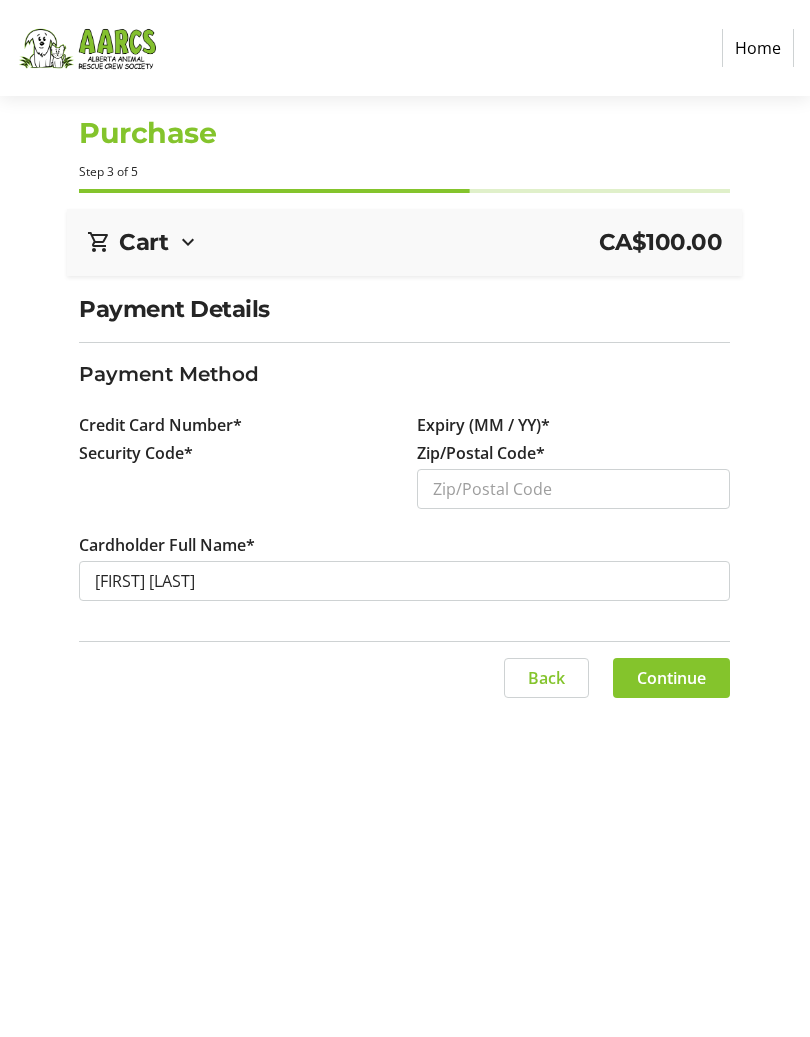 scroll, scrollTop: 0, scrollLeft: 0, axis: both 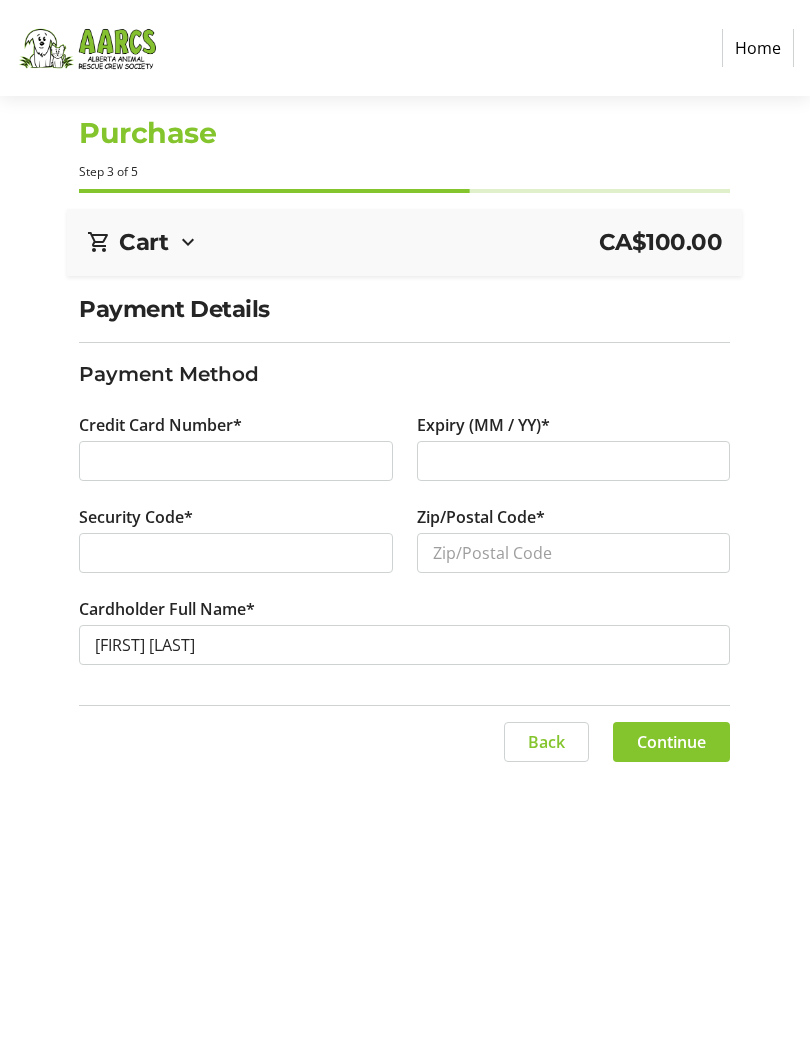 click on "Home" 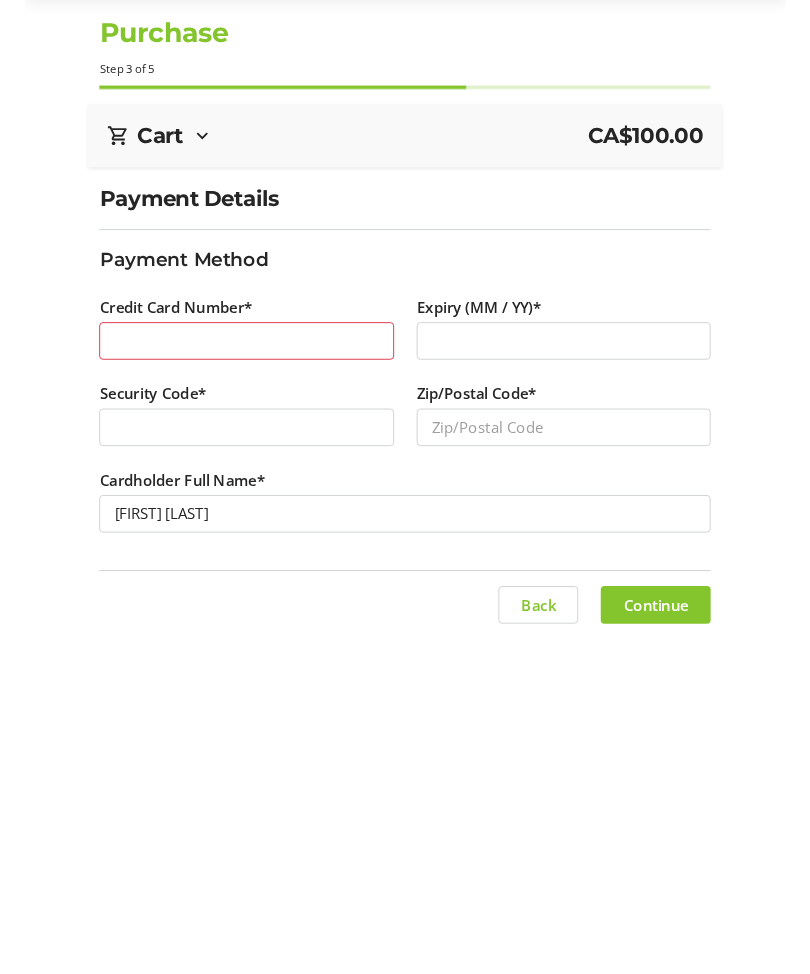 scroll, scrollTop: 19, scrollLeft: 0, axis: vertical 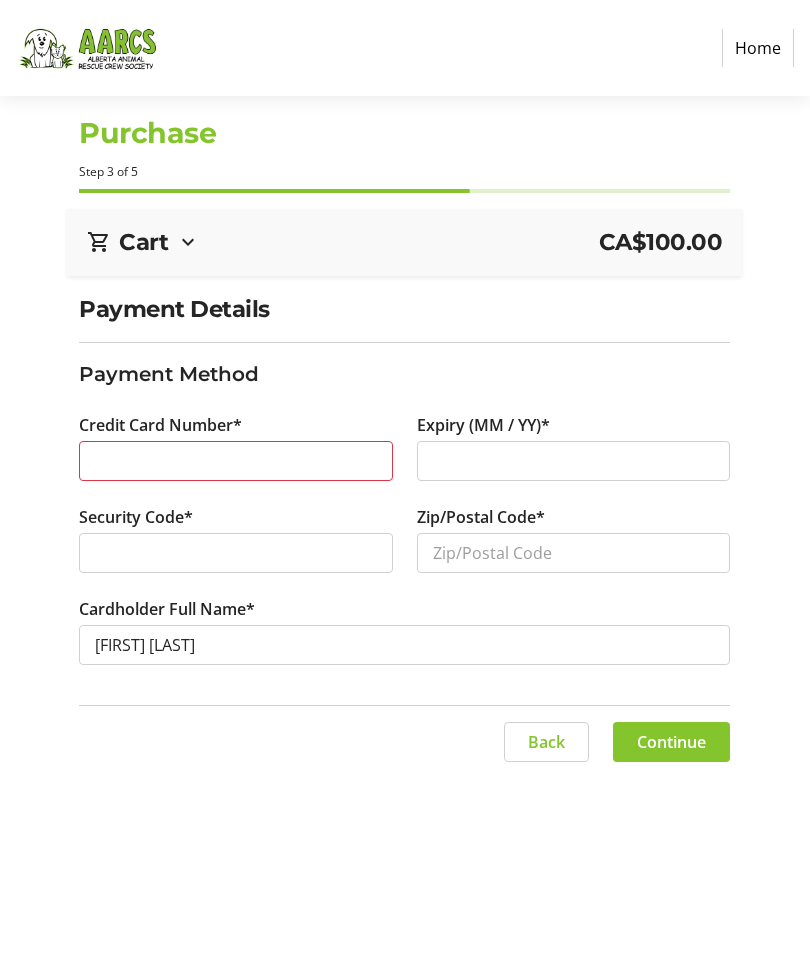 click on "Payment Details Payment Method Credit Card Number* Expiry (MM / YY)* Security Code* Zip/Postal Code* [POSTAL_CODE] Cardholder Full Name* [FIRST] [LAST]" 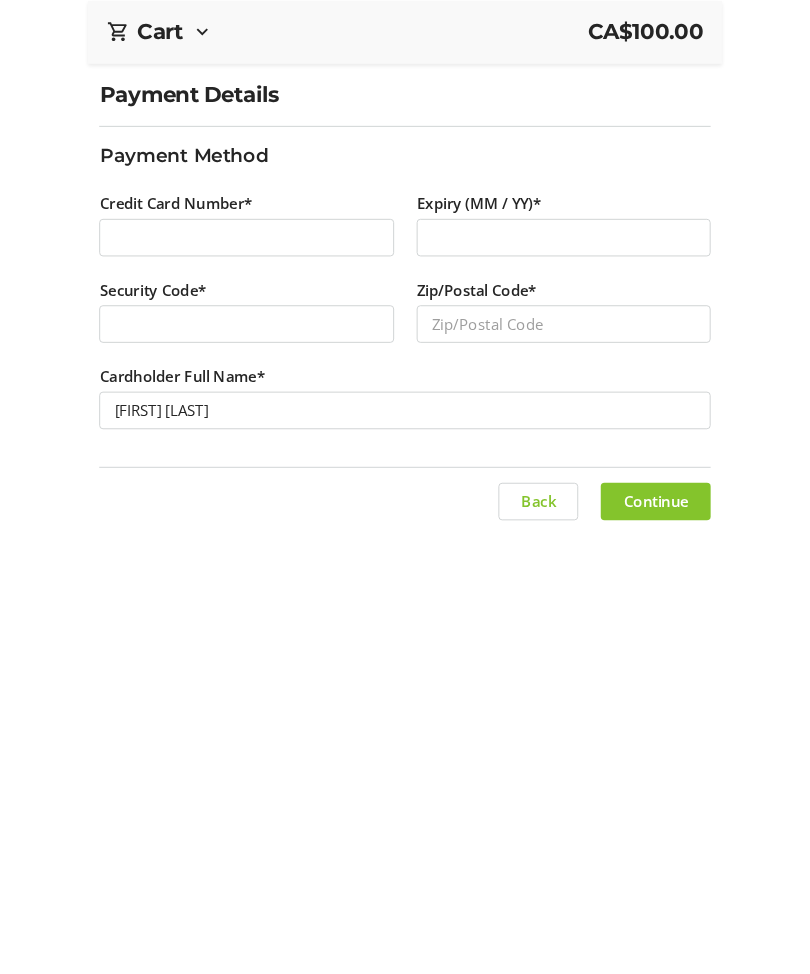 scroll, scrollTop: 19, scrollLeft: 0, axis: vertical 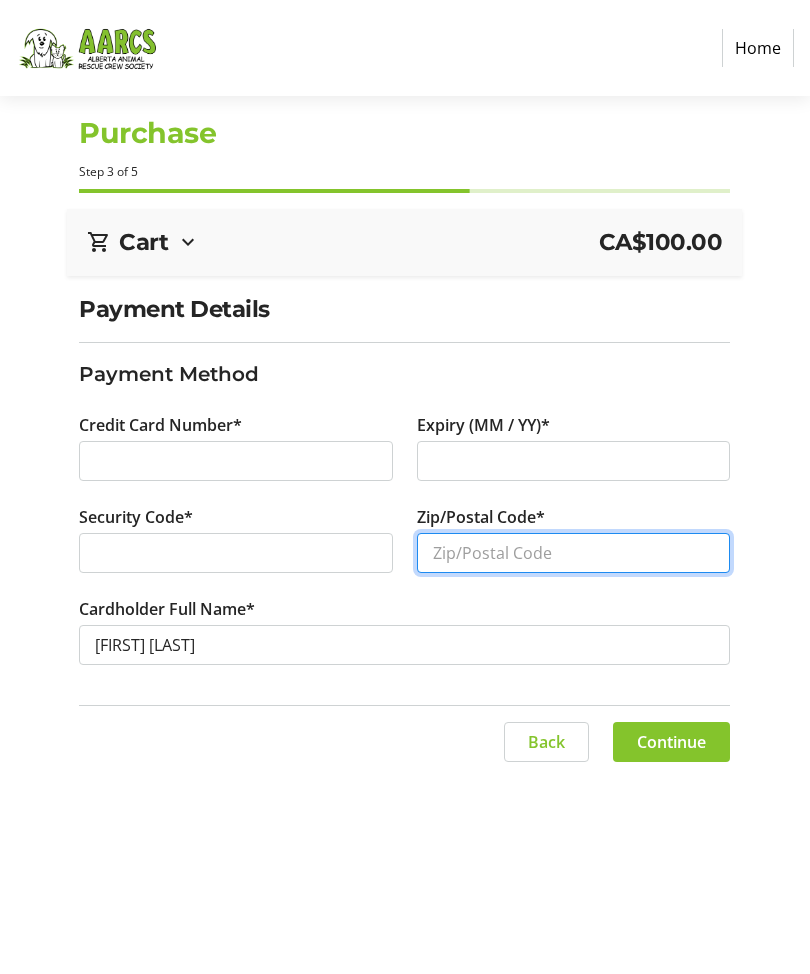 click on "Zip/Postal Code*" at bounding box center [574, 553] 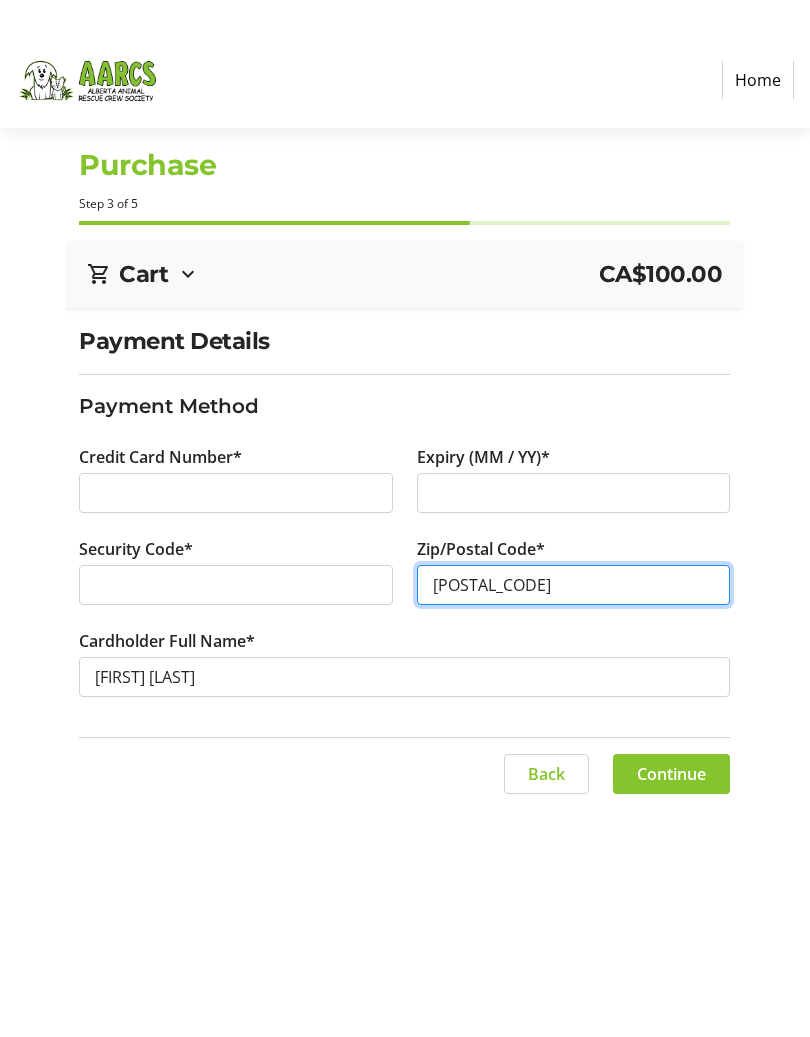 scroll, scrollTop: 0, scrollLeft: 0, axis: both 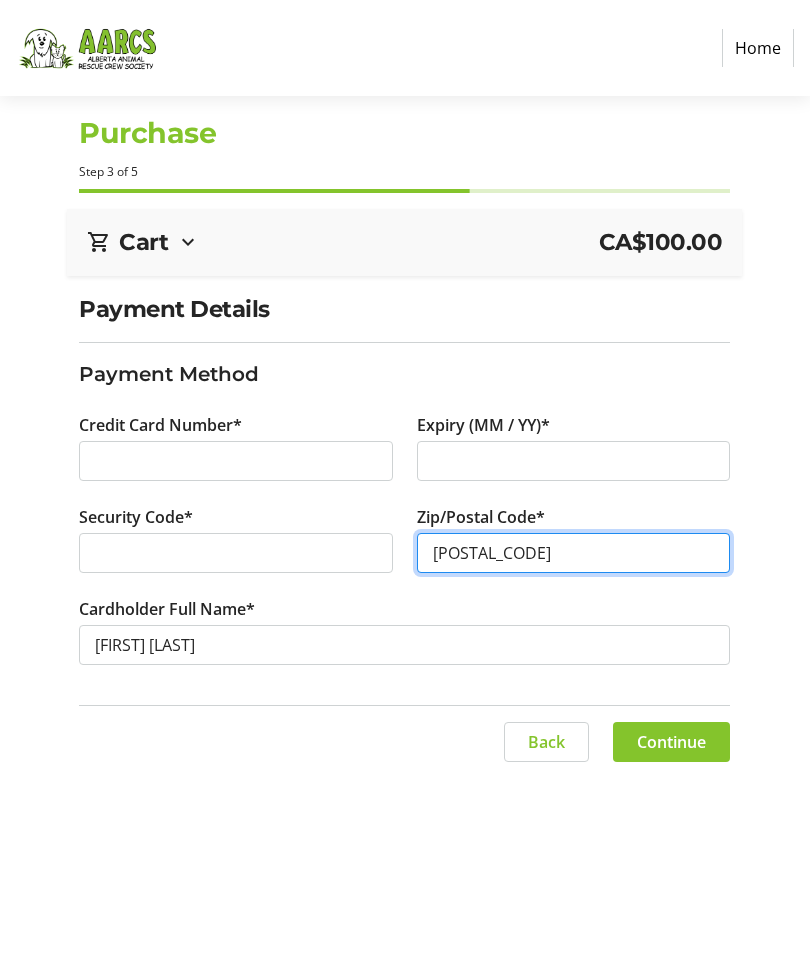 type on "[POSTAL_CODE]" 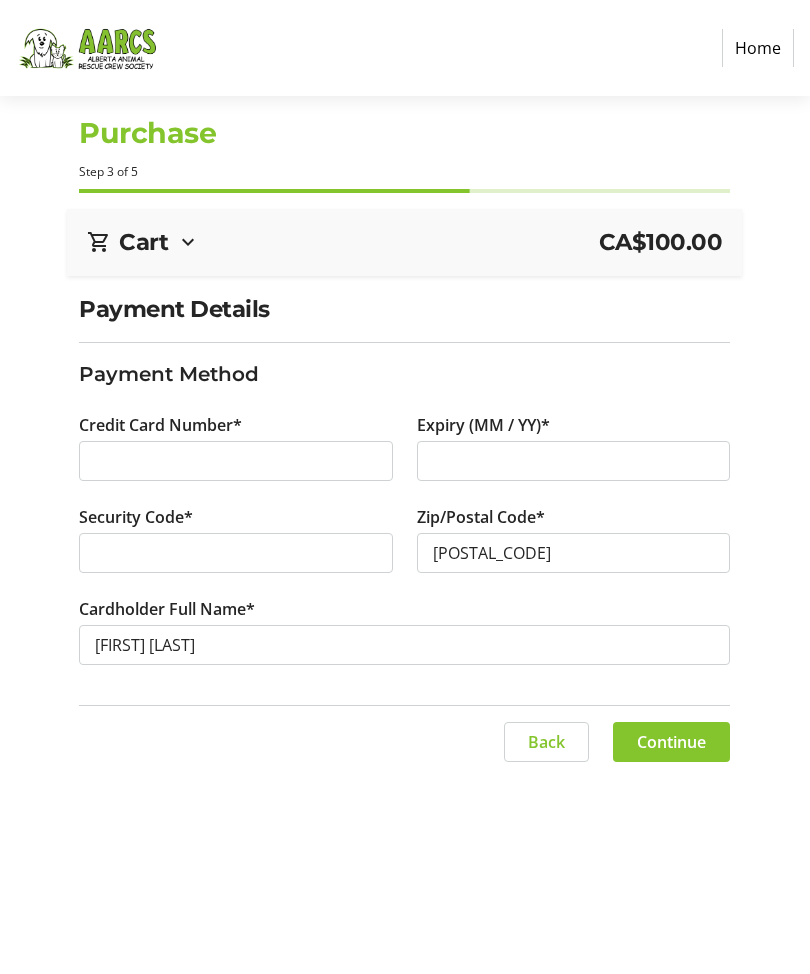 click on "Purchase Step 3 of 5 Cart CA$100.00 1x 50/50 Raffle Ticket (100 for $100.00) Total Tickets: 100  $100.00  Subtotal  CA$100.00  Fees  Calculated in final step  Total  CA$100.00   Close  Payment Details Payment Method Credit Card Number* Expiry (MM / YY)* Security Code* Zip/Postal Code* [POSTAL_CODE] Cardholder Full Name* [FIRST] [LAST] Cart CA$100.00 1x 50/50 Raffle Ticket (100 for $100.00) Total Tickets: 100  $100.00  Subtotal  CA$100.00  Fees  Calculated in final step  Total  CA$100.00   Back   Continue   Back   Continue" 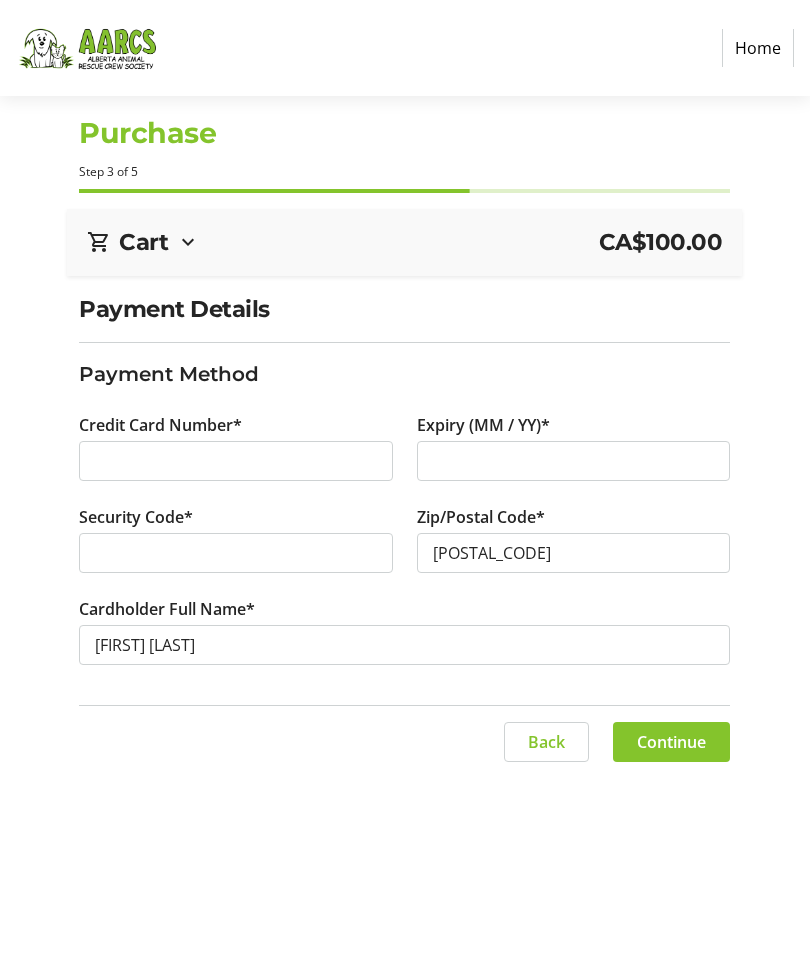 click on "Continue" 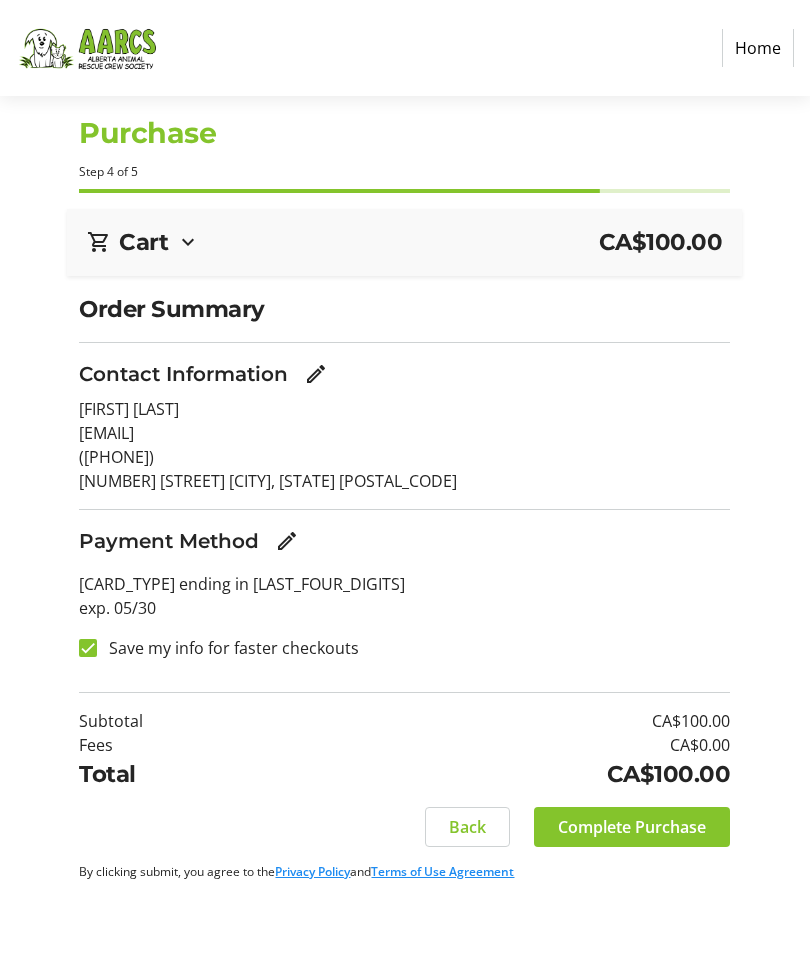 click on "Complete Purchase" 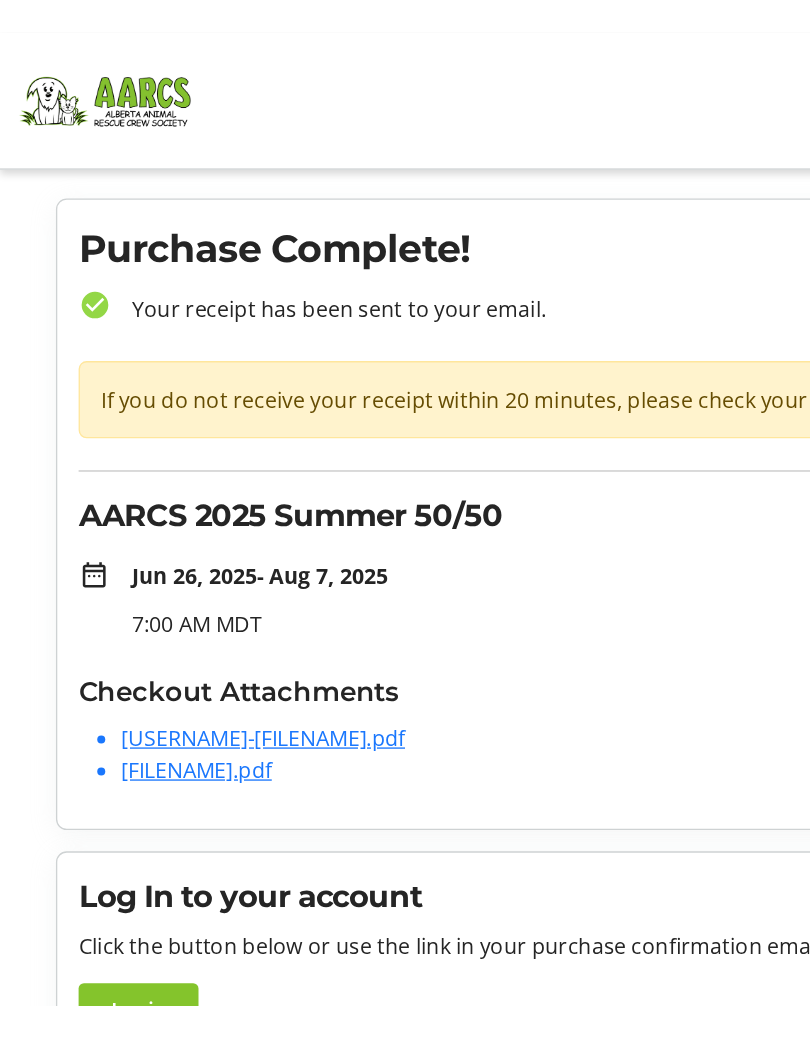 scroll, scrollTop: 0, scrollLeft: 0, axis: both 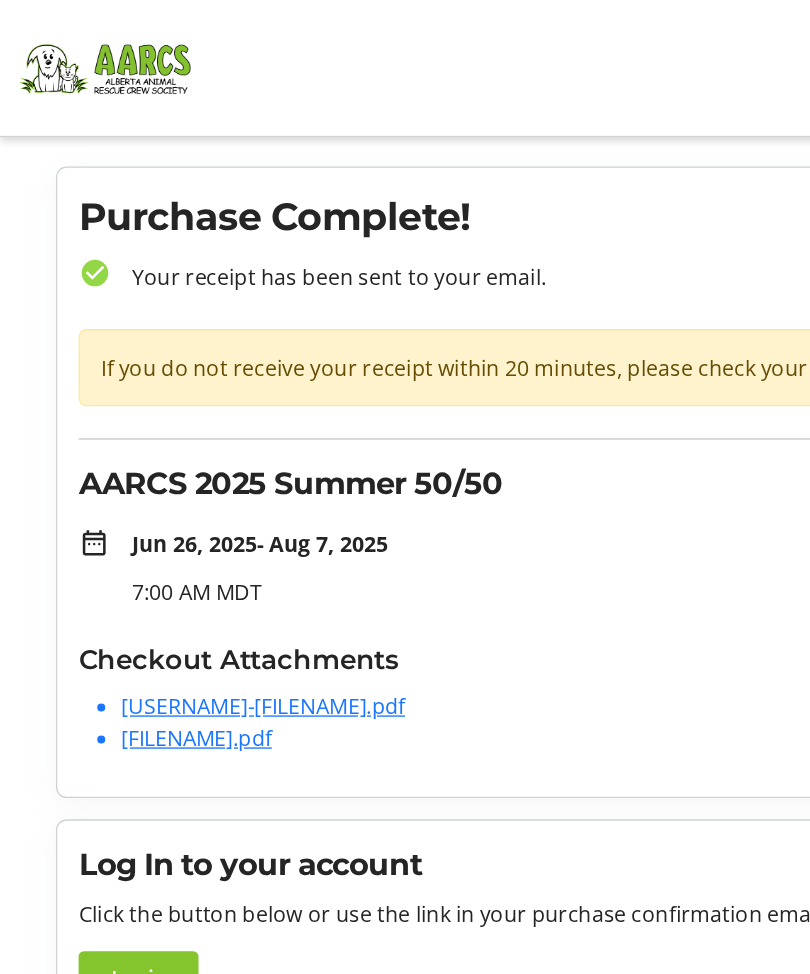 click on "Purchase Complete! check_circle Your receipt has been sent to your email.  If you do not receive your receipt within 20 minutes, please check your junk folder.  AARCS 2025 Summer 50/50 date_range  Jun 26, 2025   - Aug 7, 2025   7:00 AM MDT  Checkout Attachments [USERNAME]-[FILENAME].pdf [FILENAME].pdf Log In to your account  Click the button below or use the link in your purchase confirmation email to log in.  Login Message from the Organizer Hi [FIRST], Thank you so much for your recent purchase and for supporting our fundraiser. Your contribution is greatly appreciated, and we are thrilled to have you as a supporter. Sincerely, Alberta Animal Rescue Crew Society  Contact Organizer" 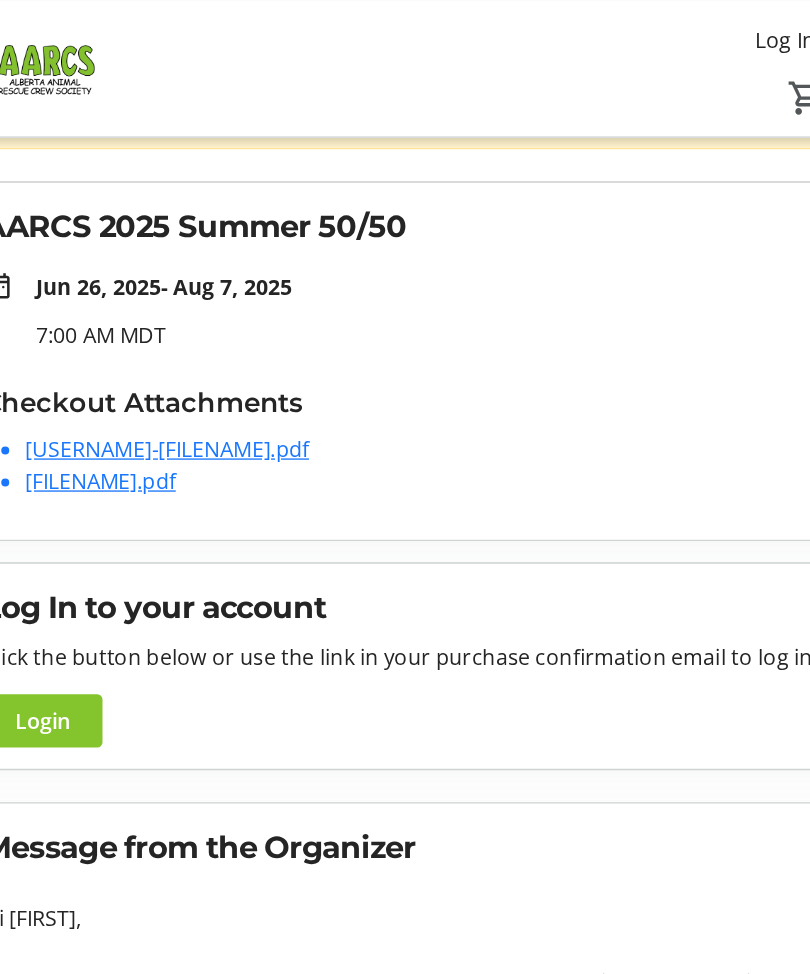 scroll, scrollTop: 194, scrollLeft: 0, axis: vertical 